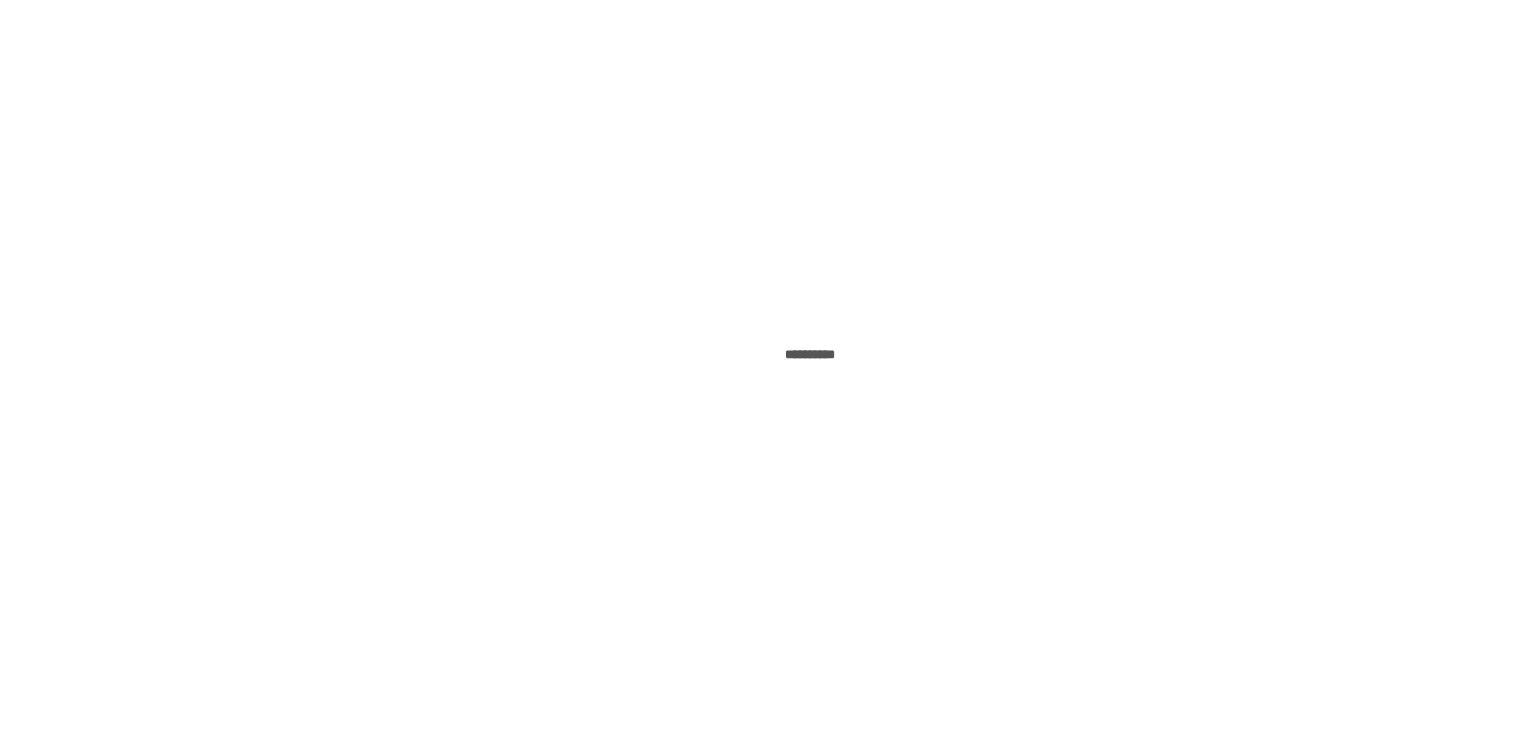 scroll, scrollTop: 0, scrollLeft: 0, axis: both 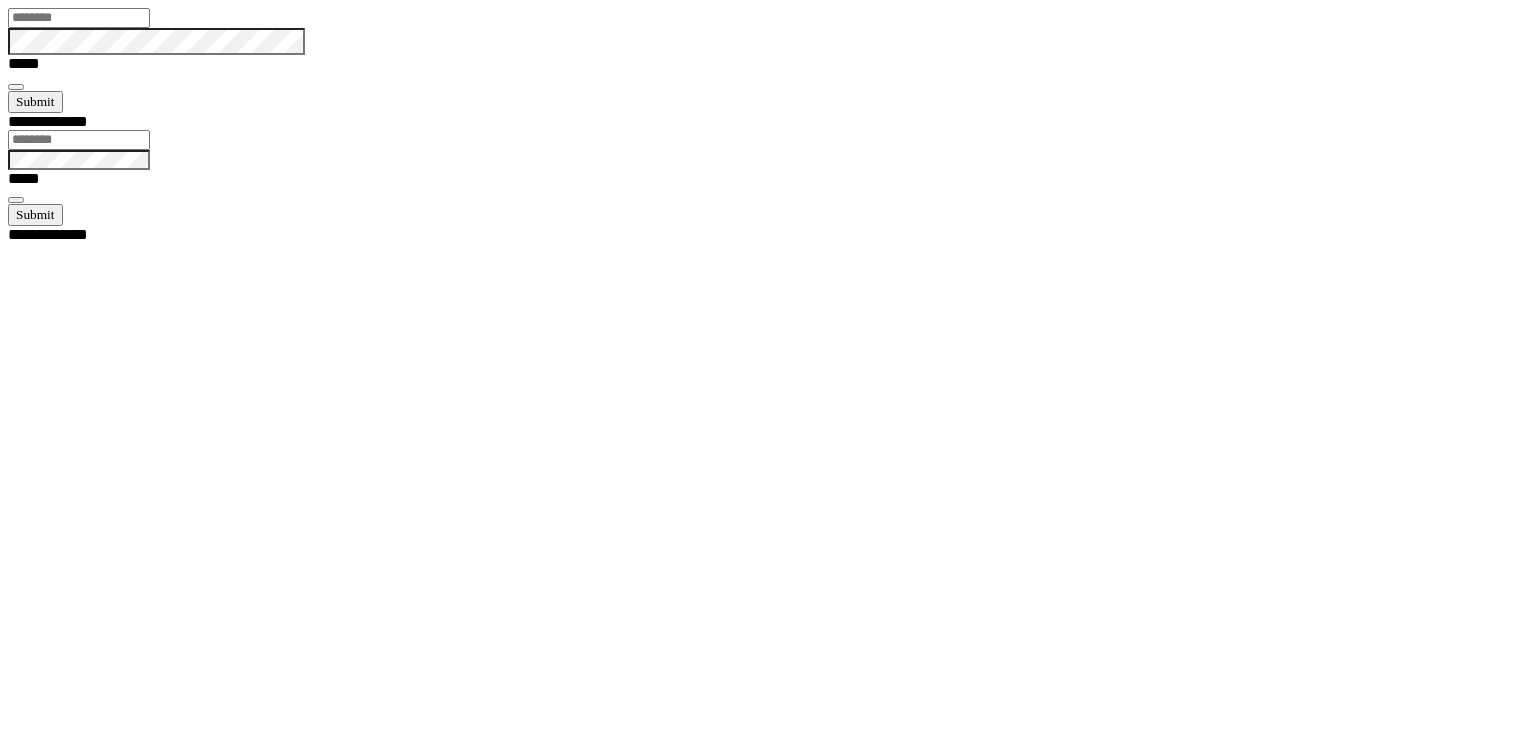 type on "******" 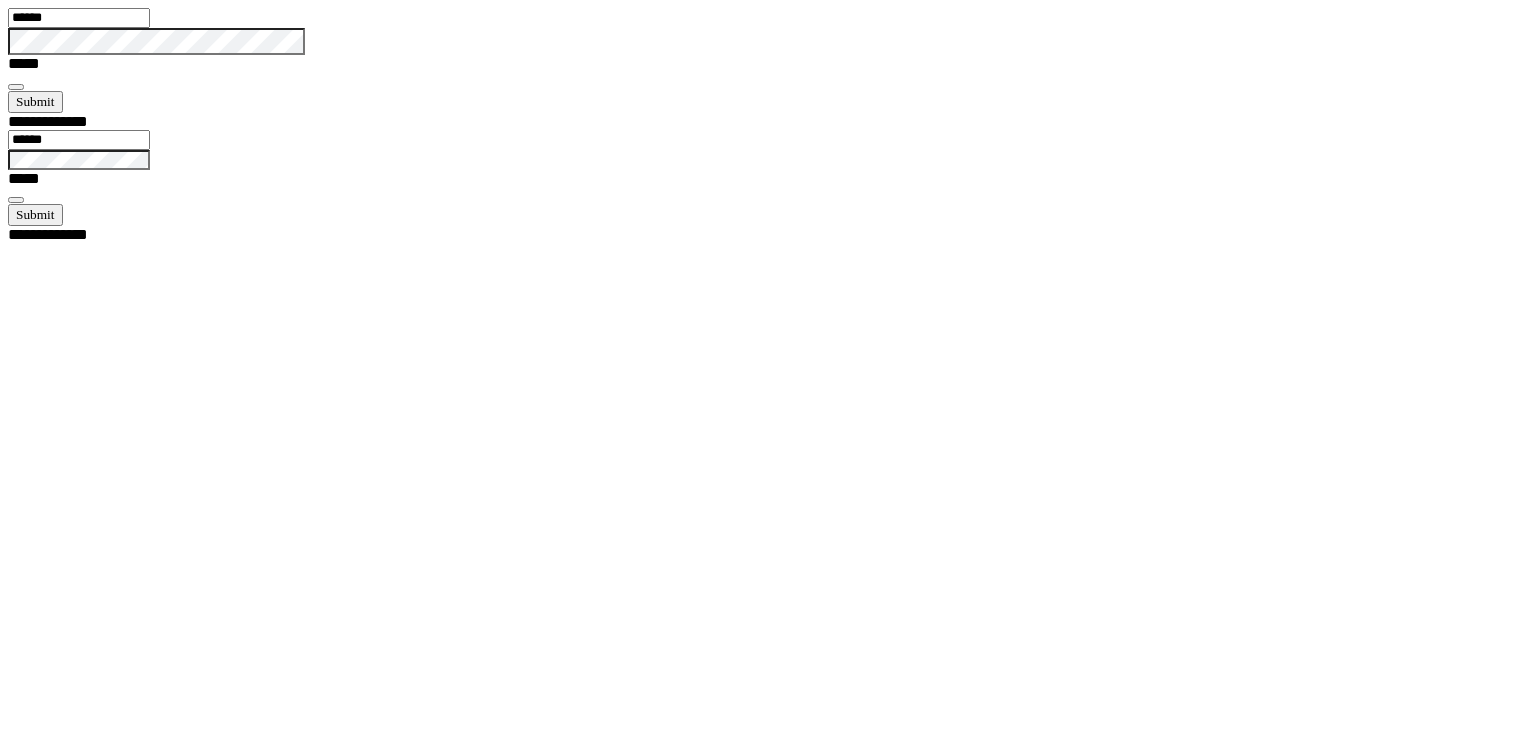 click at bounding box center (16, 87) 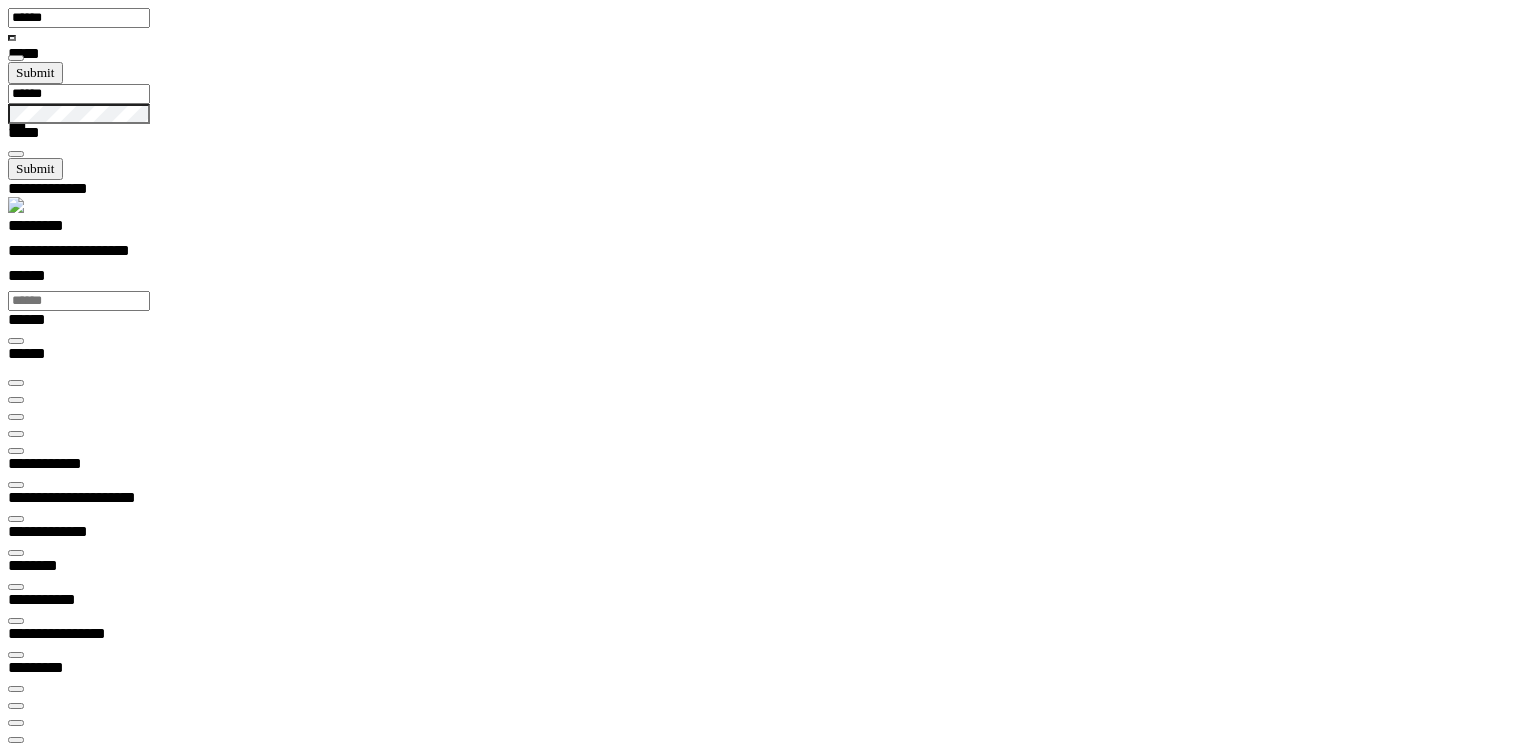 click at bounding box center (16, 434) 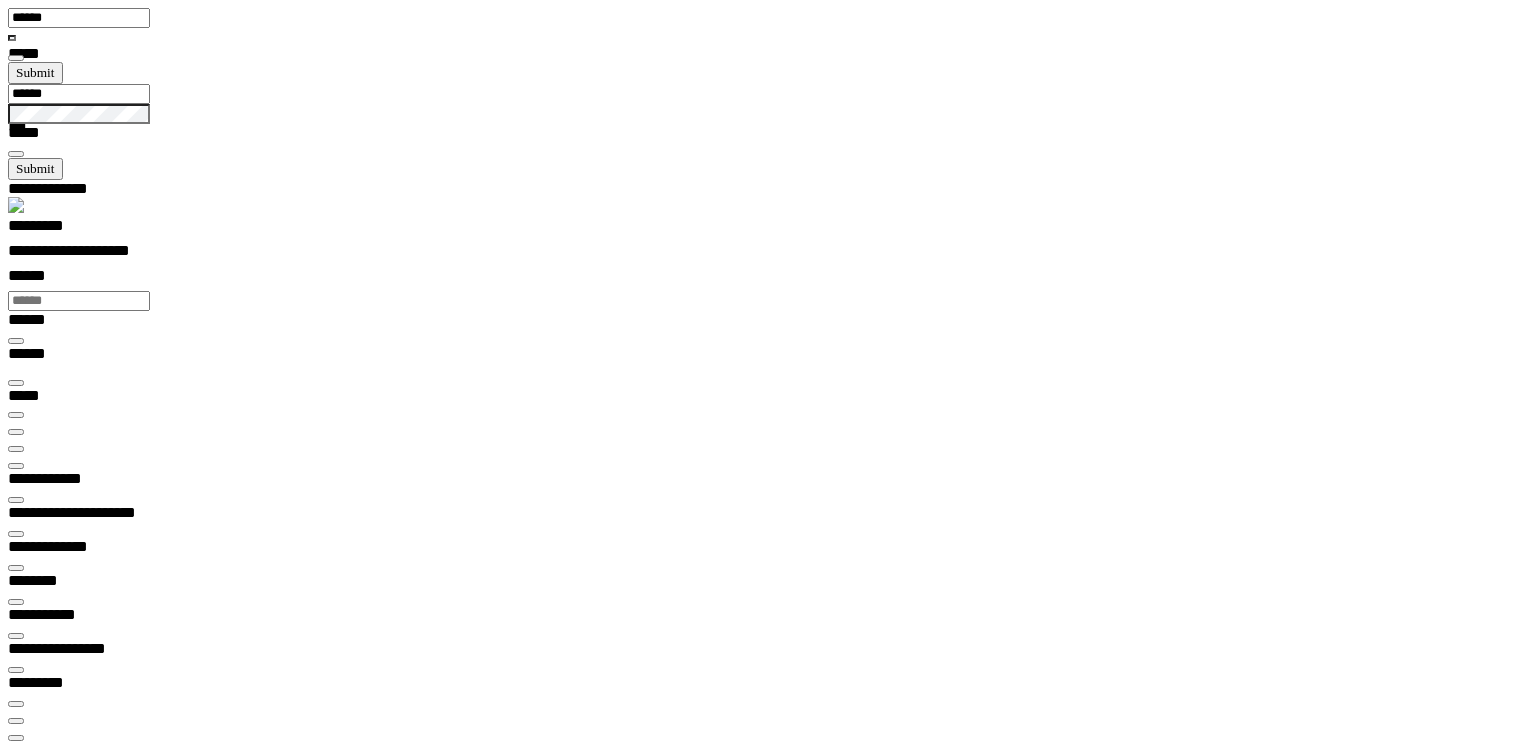 click at bounding box center [16, 11644] 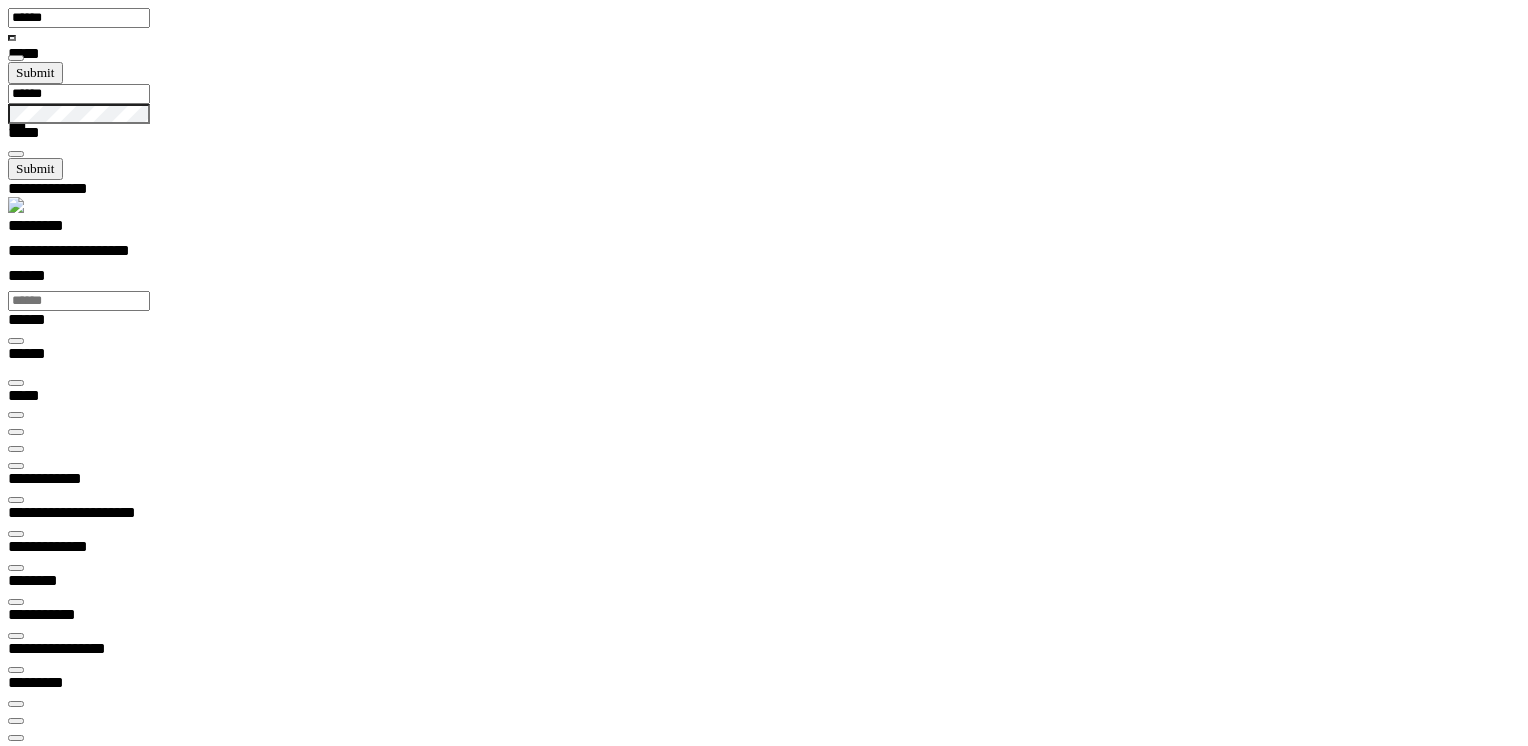 scroll, scrollTop: 99358, scrollLeft: 99800, axis: both 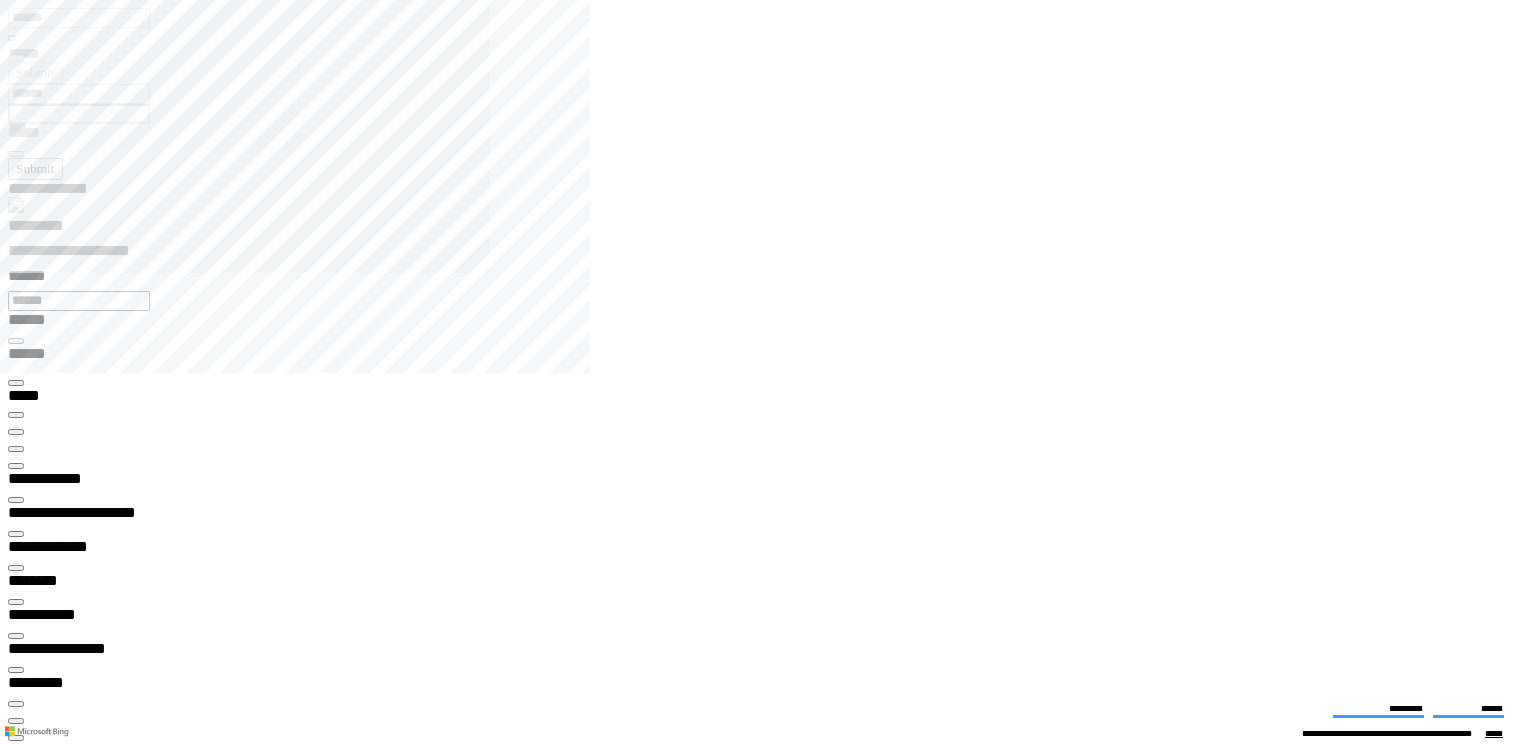 click at bounding box center (16, 11669) 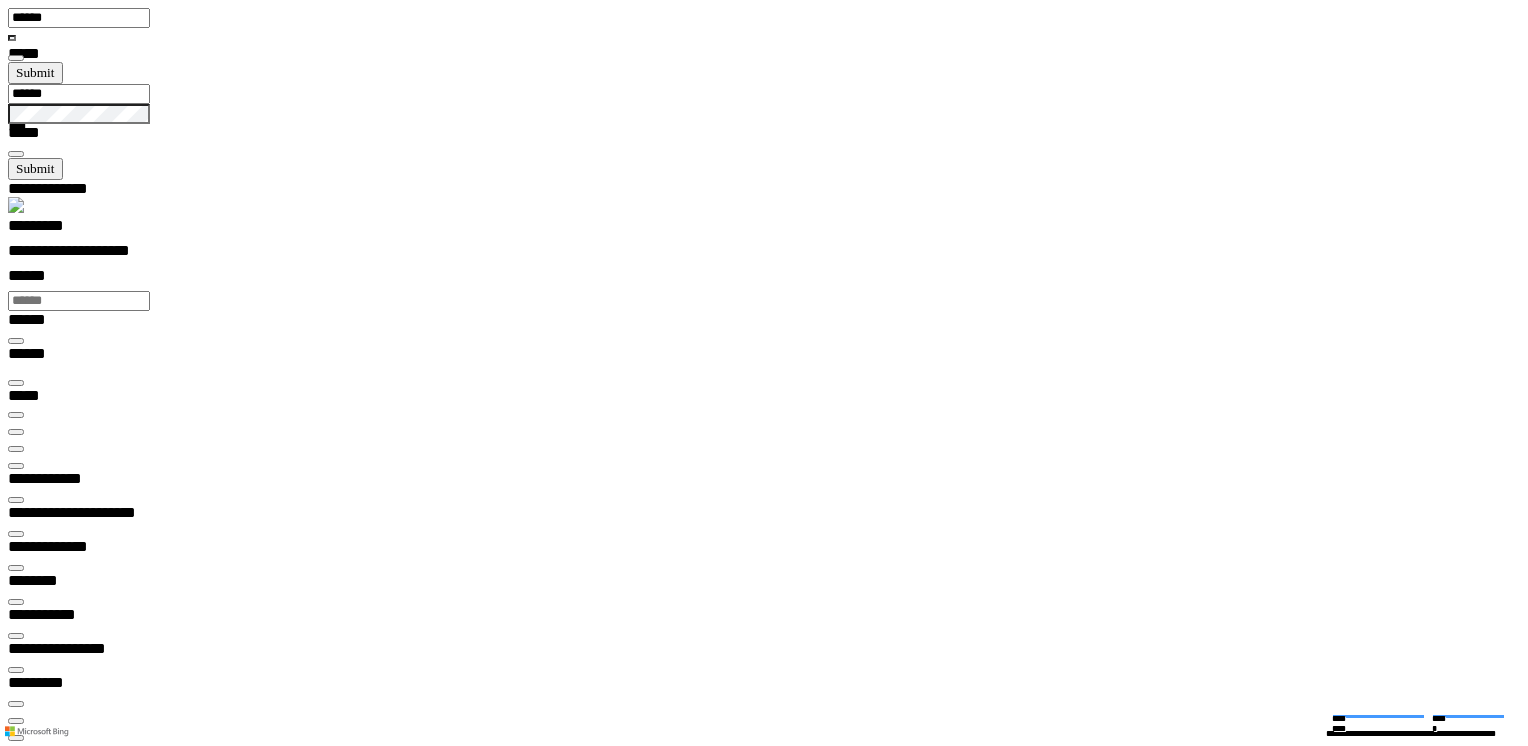 click at bounding box center (33, 16851) 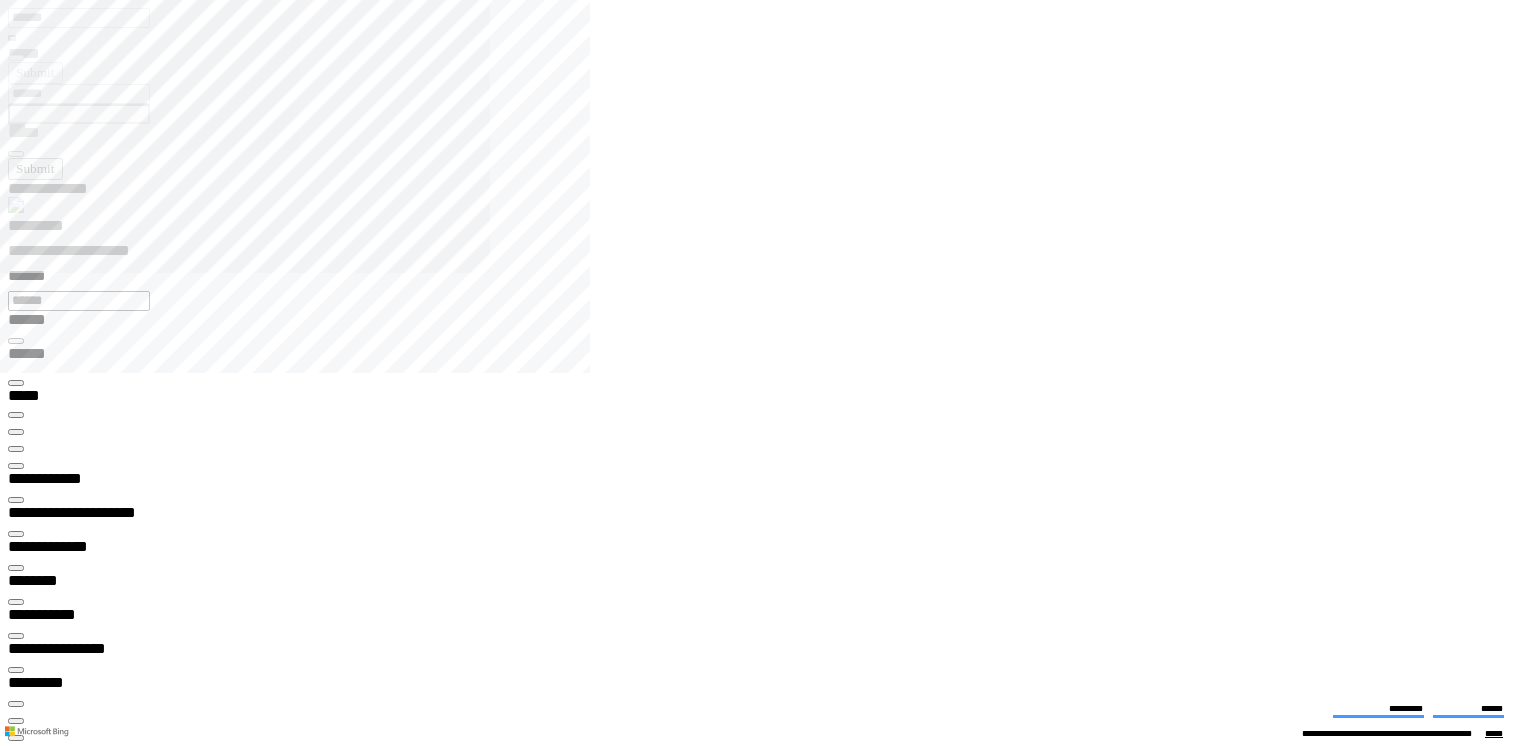 click at bounding box center (16, 11669) 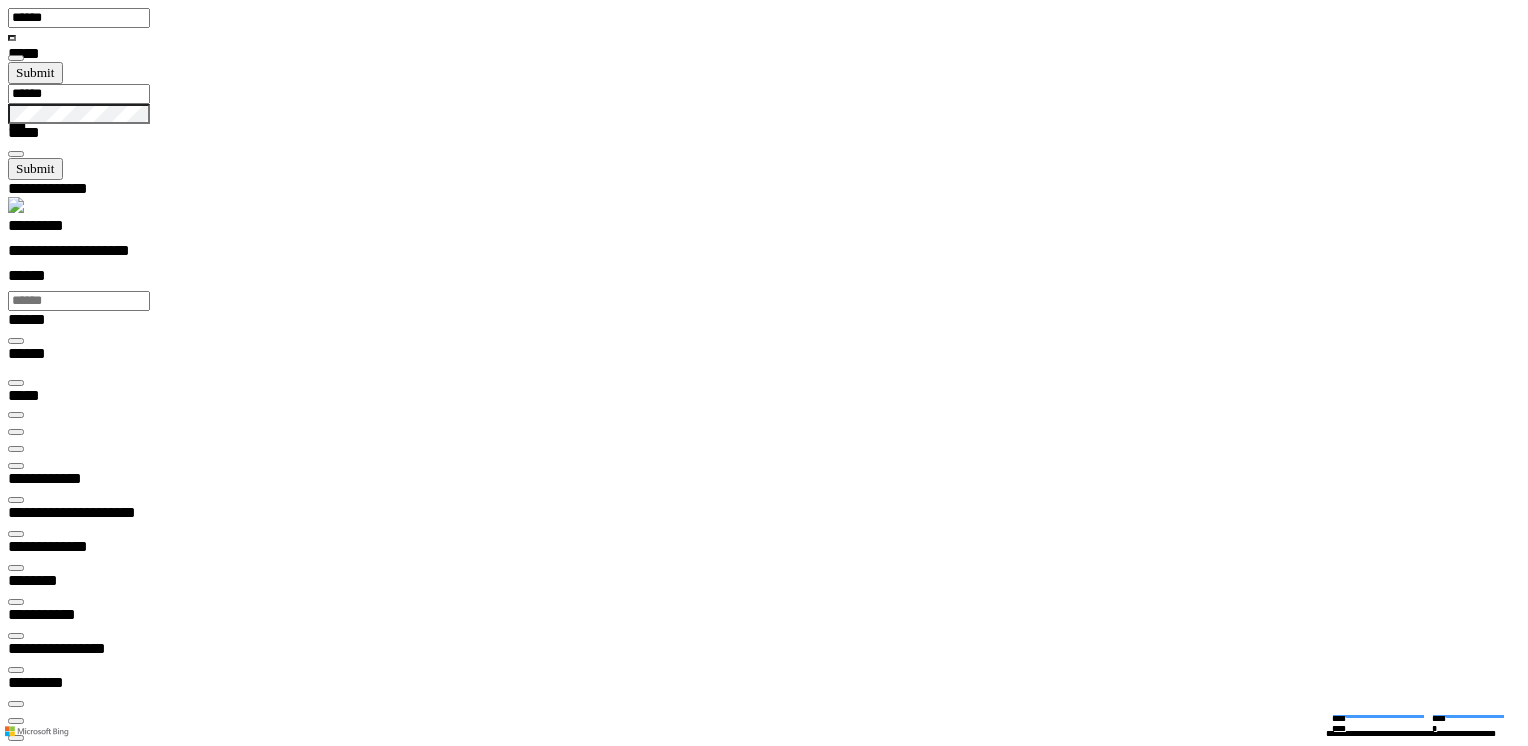click at bounding box center [33, 17477] 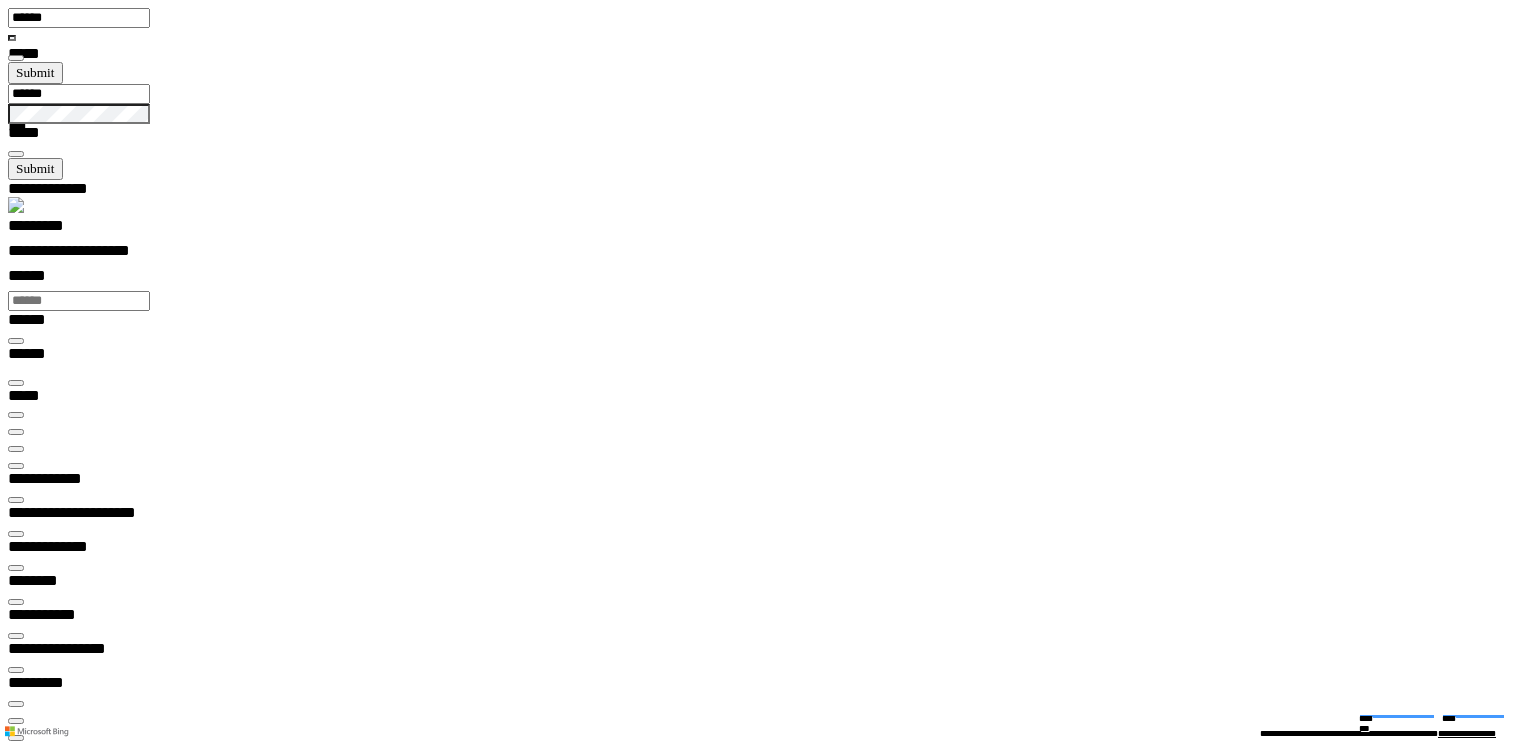 click at bounding box center (16, 33779) 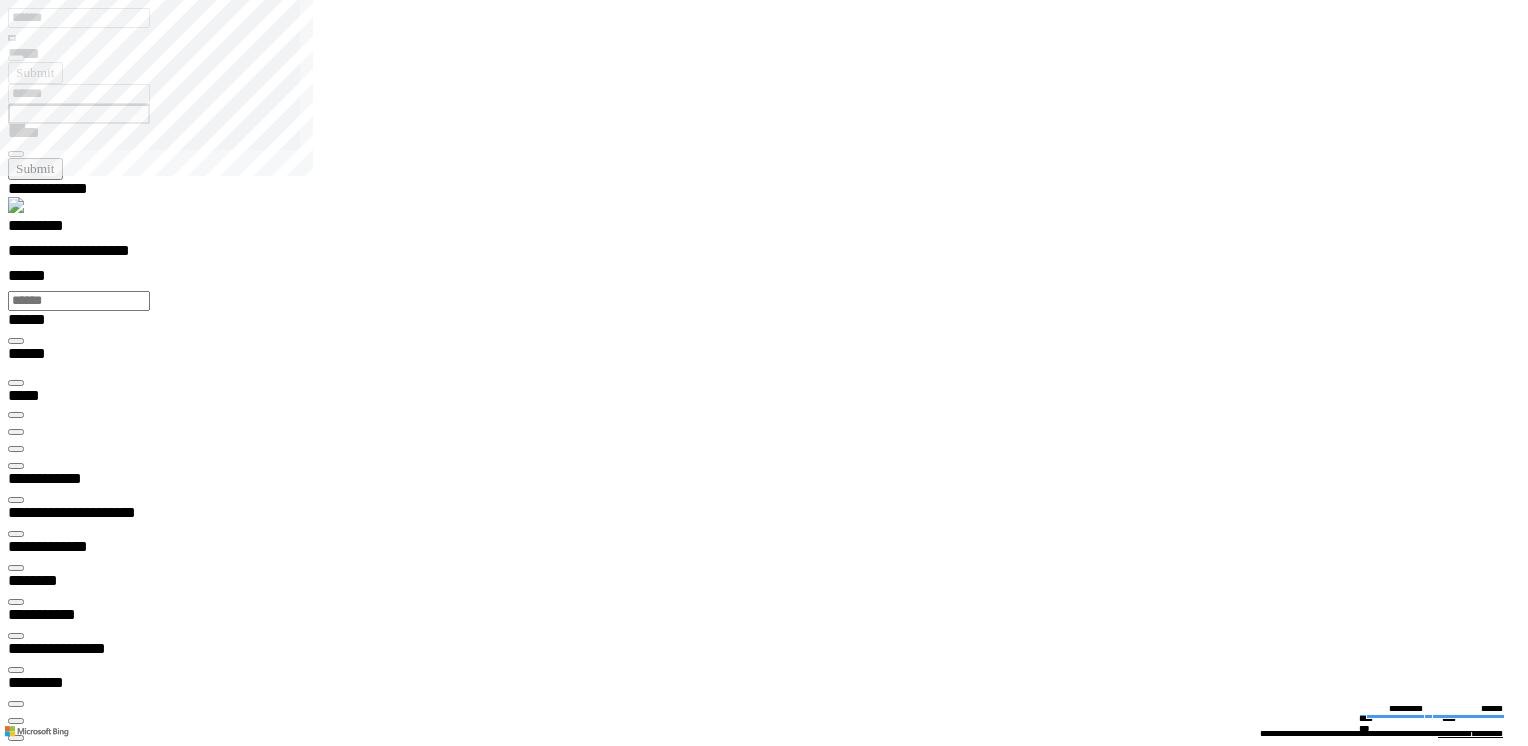 scroll, scrollTop: 99358, scrollLeft: 99800, axis: both 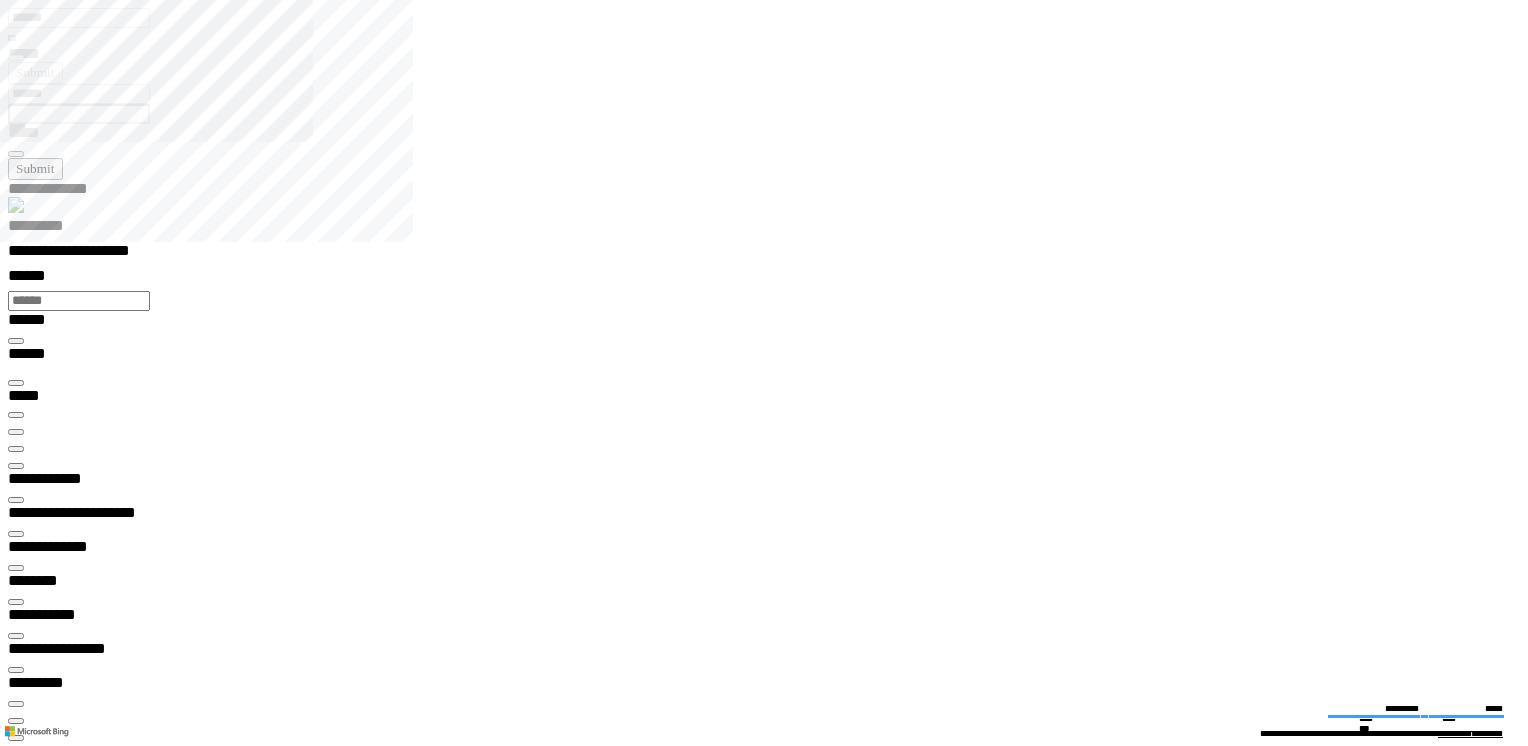 type on "*********" 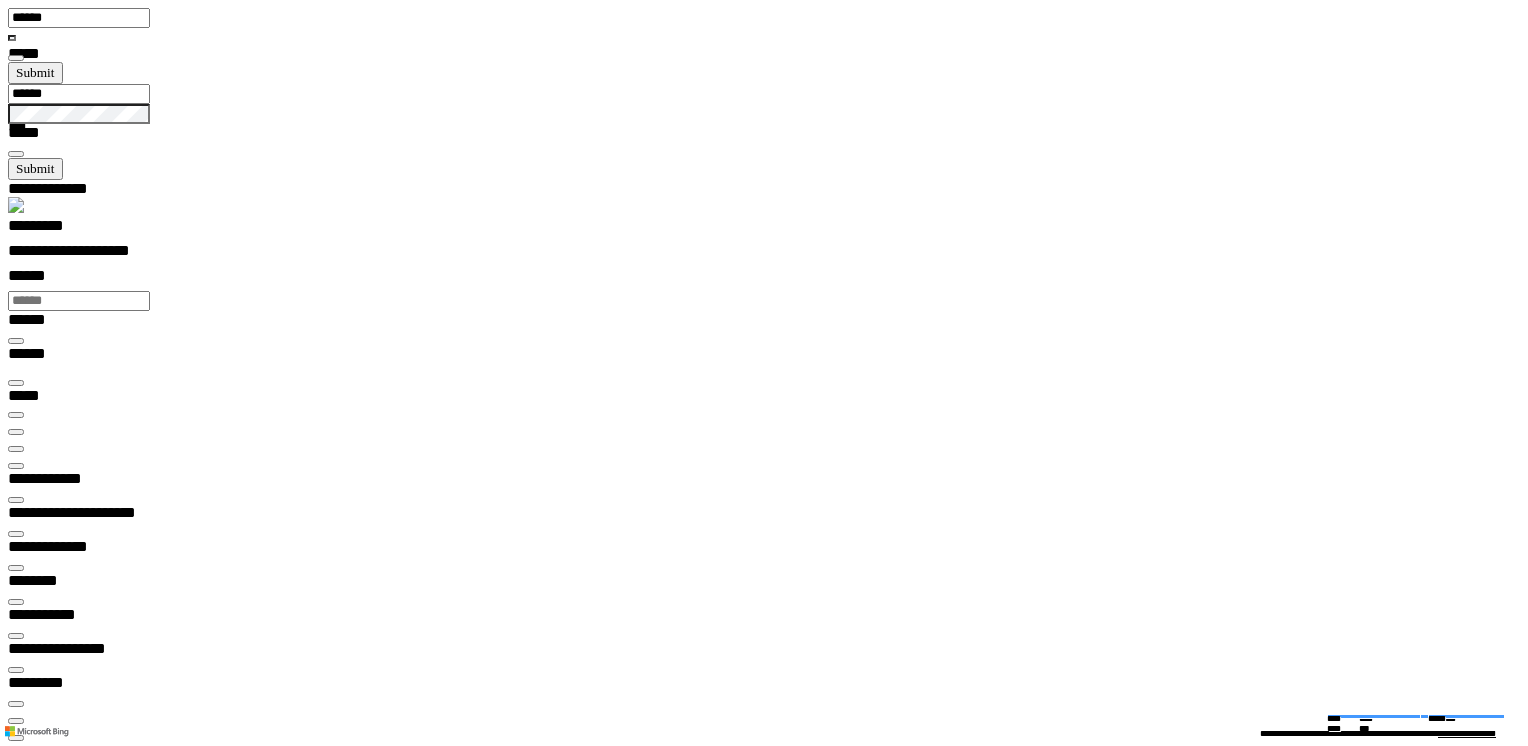 click at bounding box center [16, 38905] 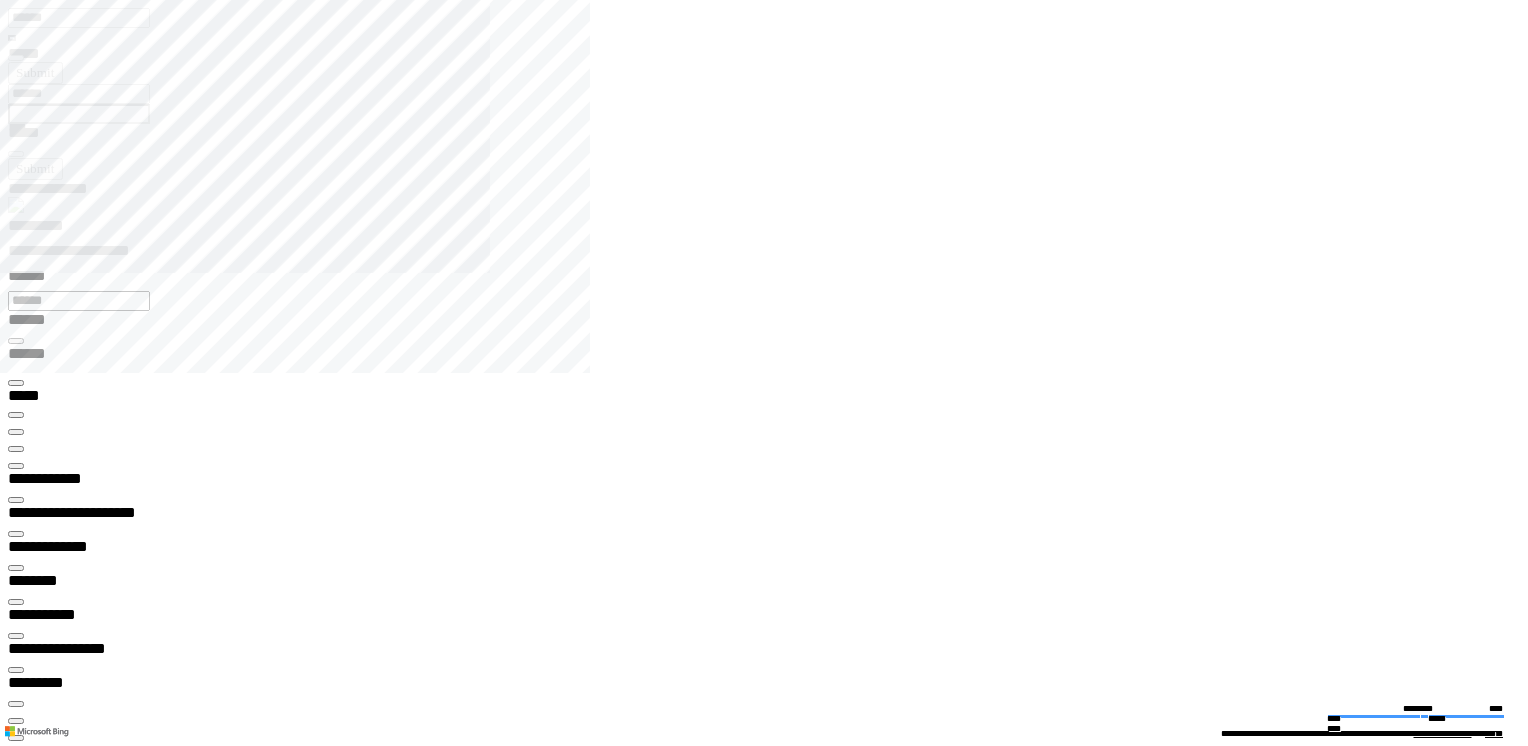 click at bounding box center (16, 11669) 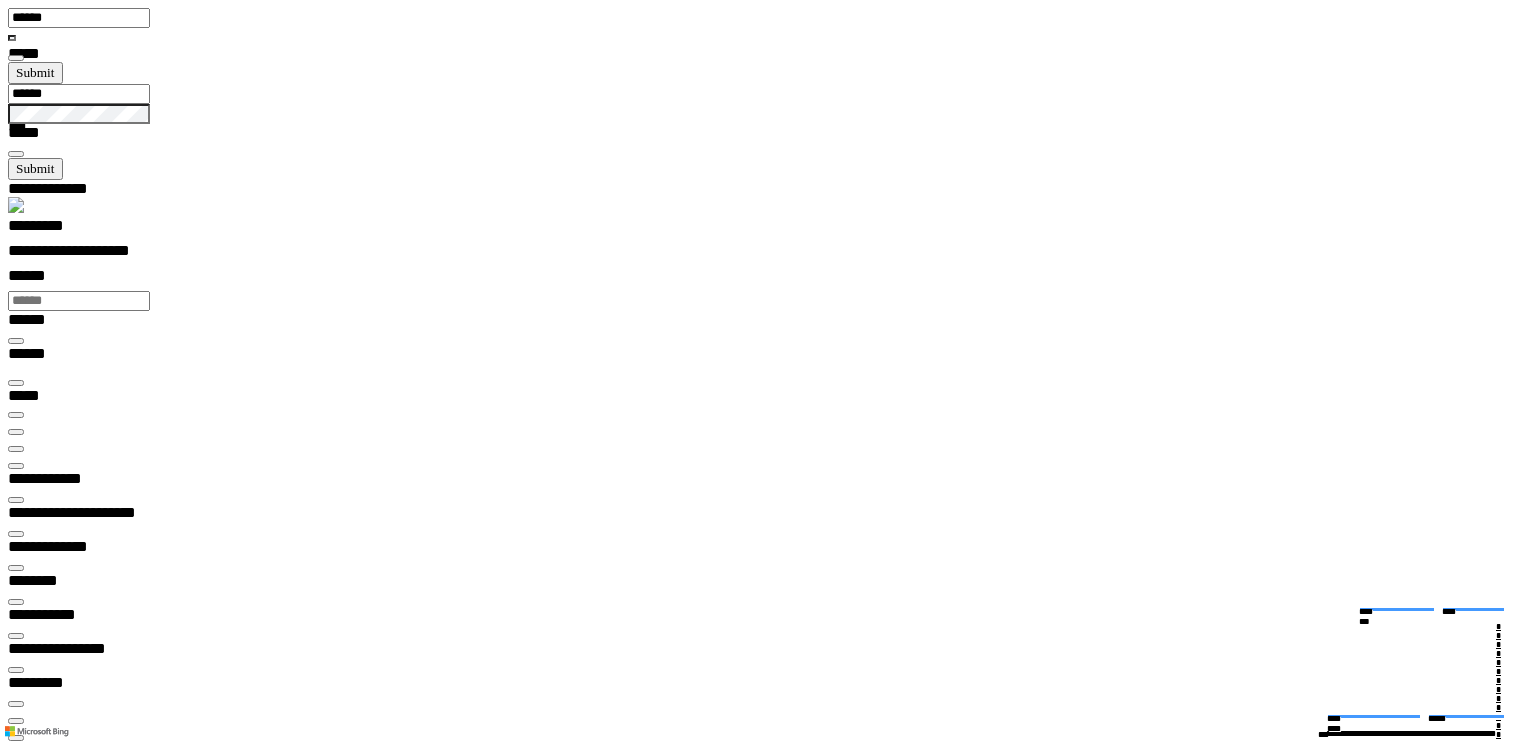 click at bounding box center (16, 17874) 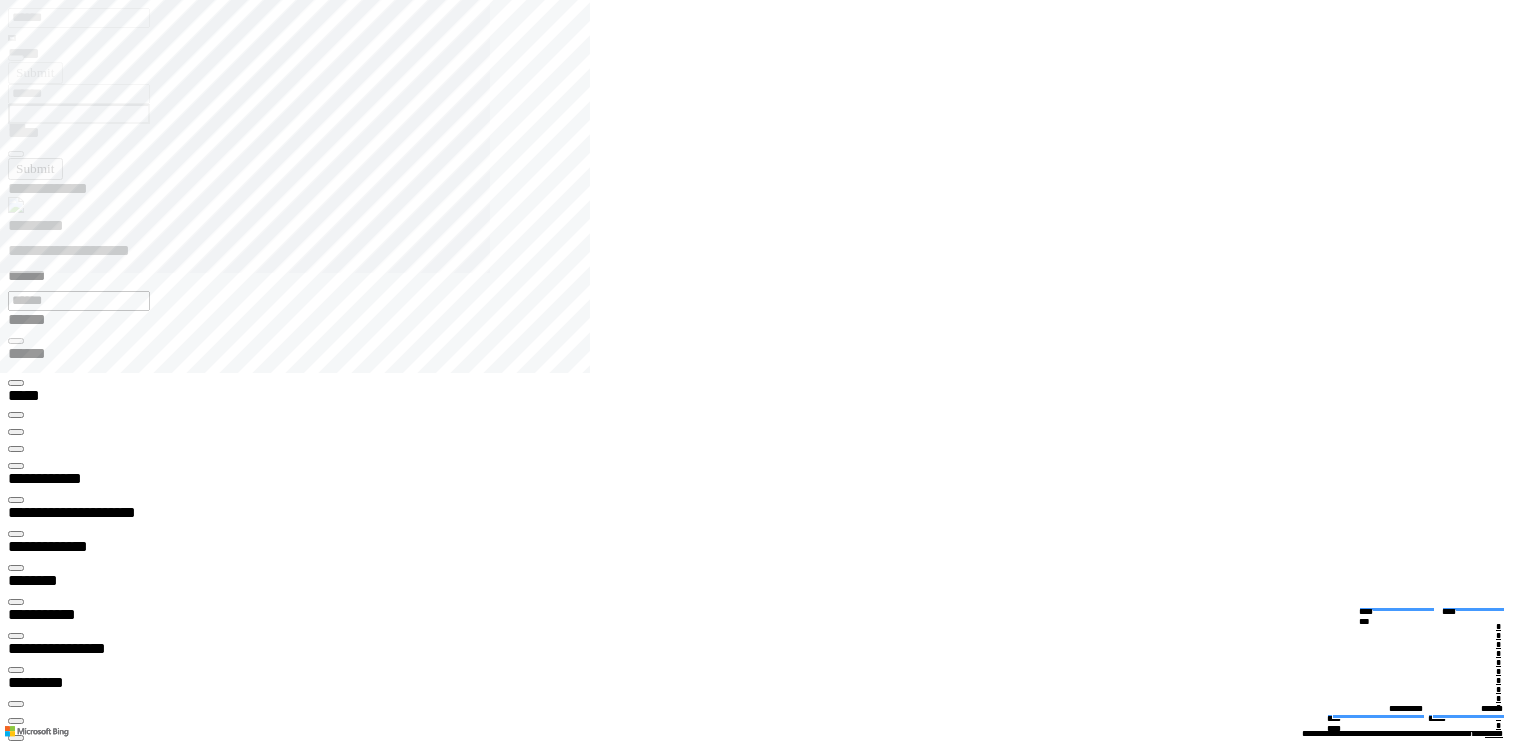 click at bounding box center (772, 42214) 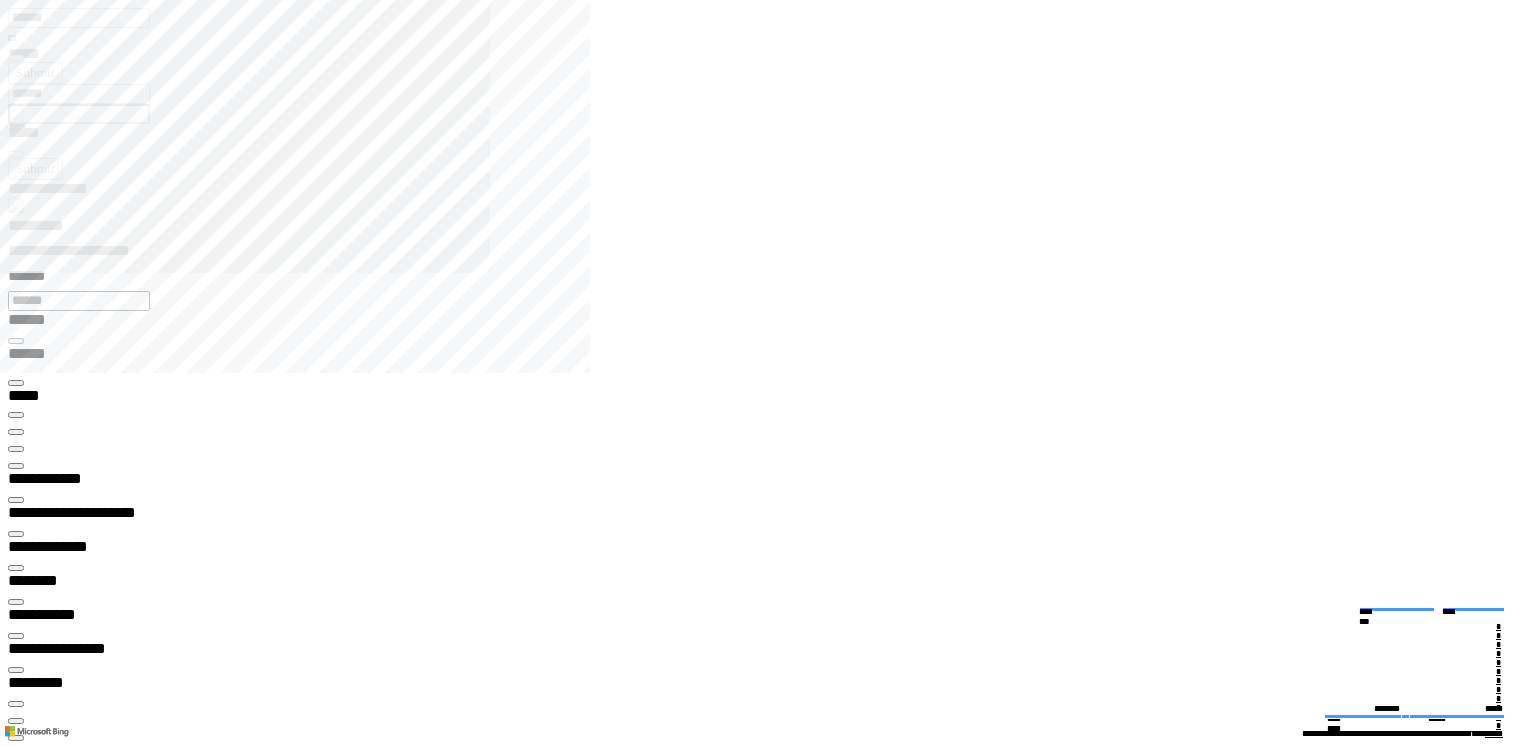 click 